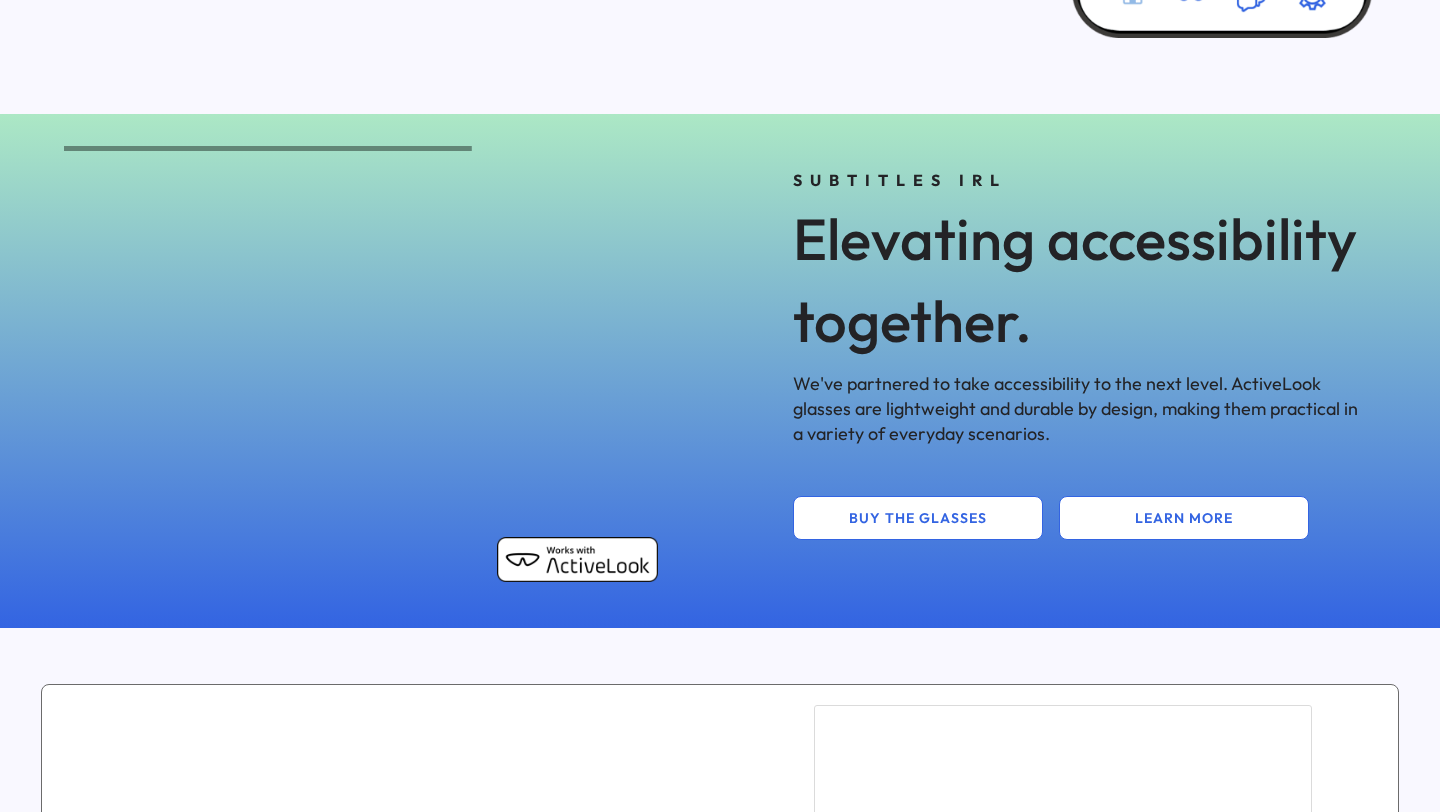 scroll, scrollTop: 829, scrollLeft: 0, axis: vertical 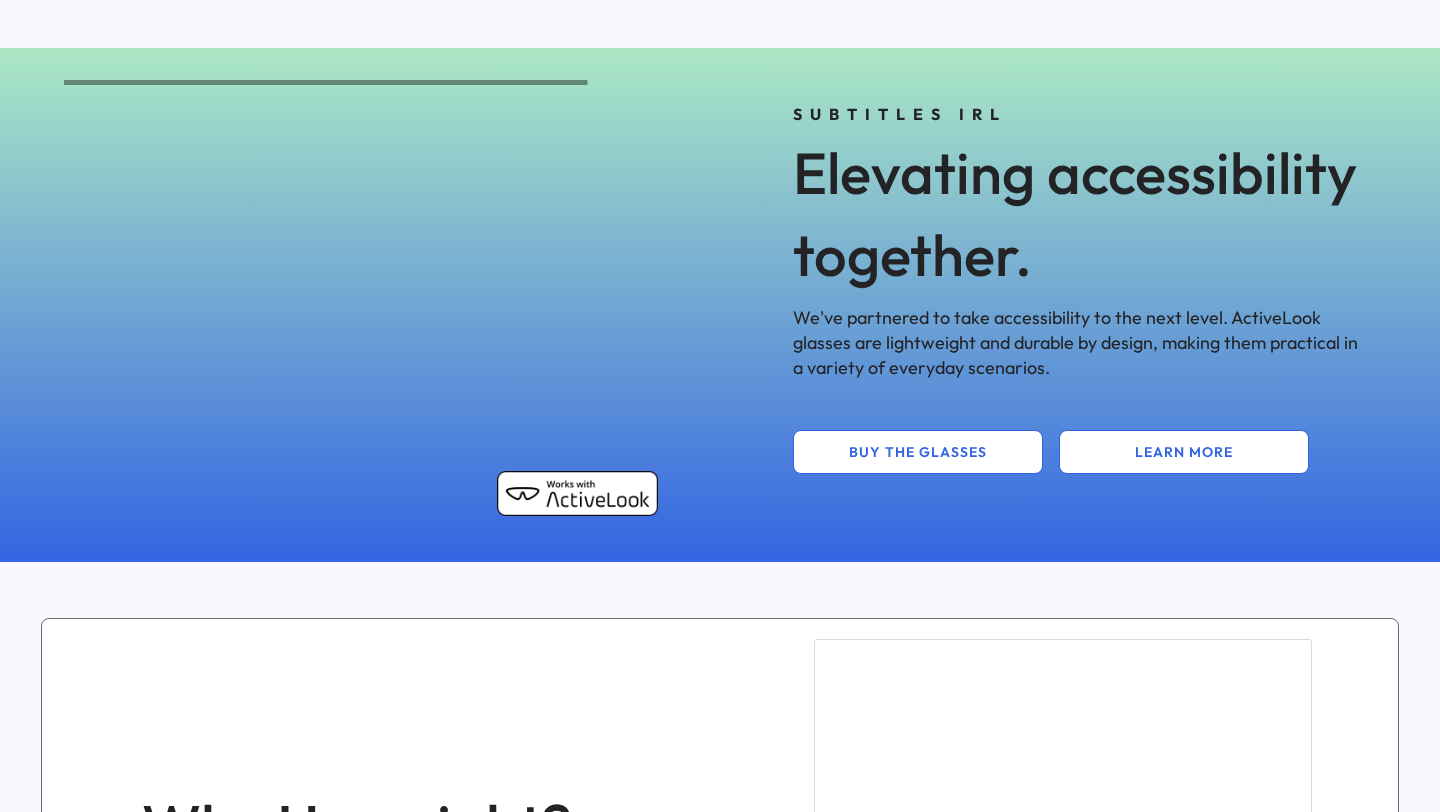 click on "We've partnered to take accessibility to the next level. ActiveLook glasses are lightweight and durable by design, making them practical in a variety of everyday scenarios." at bounding box center (1077, 343) 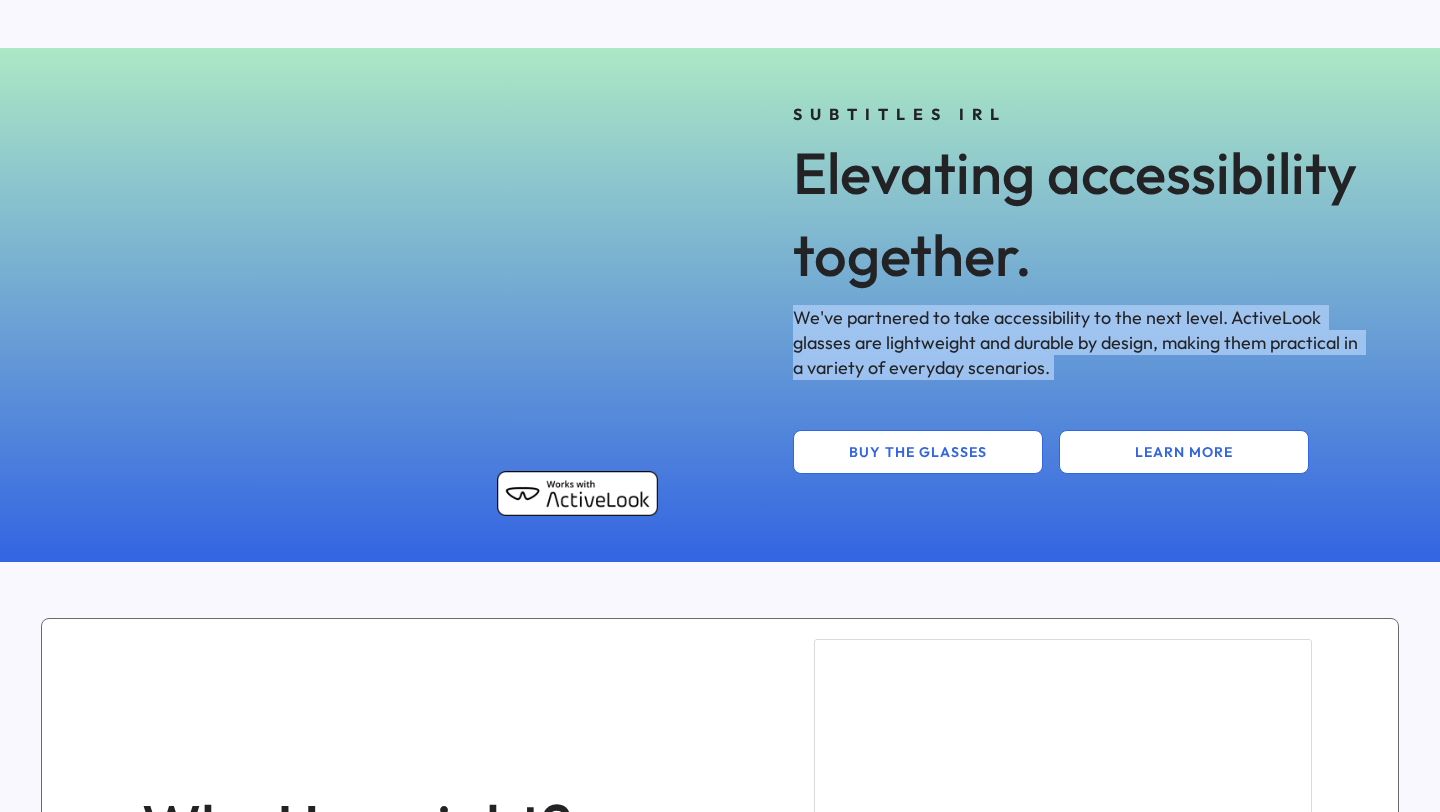click on "SUBTITLES IRL Elevating accessibility together. We've partnered to take accessibility to the next level. ActiveLook glasses are lightweight and durable by design, making them practical in a variety of everyday scenarios. BUY THE GLASSES LEARN MORE" at bounding box center (1077, 285) 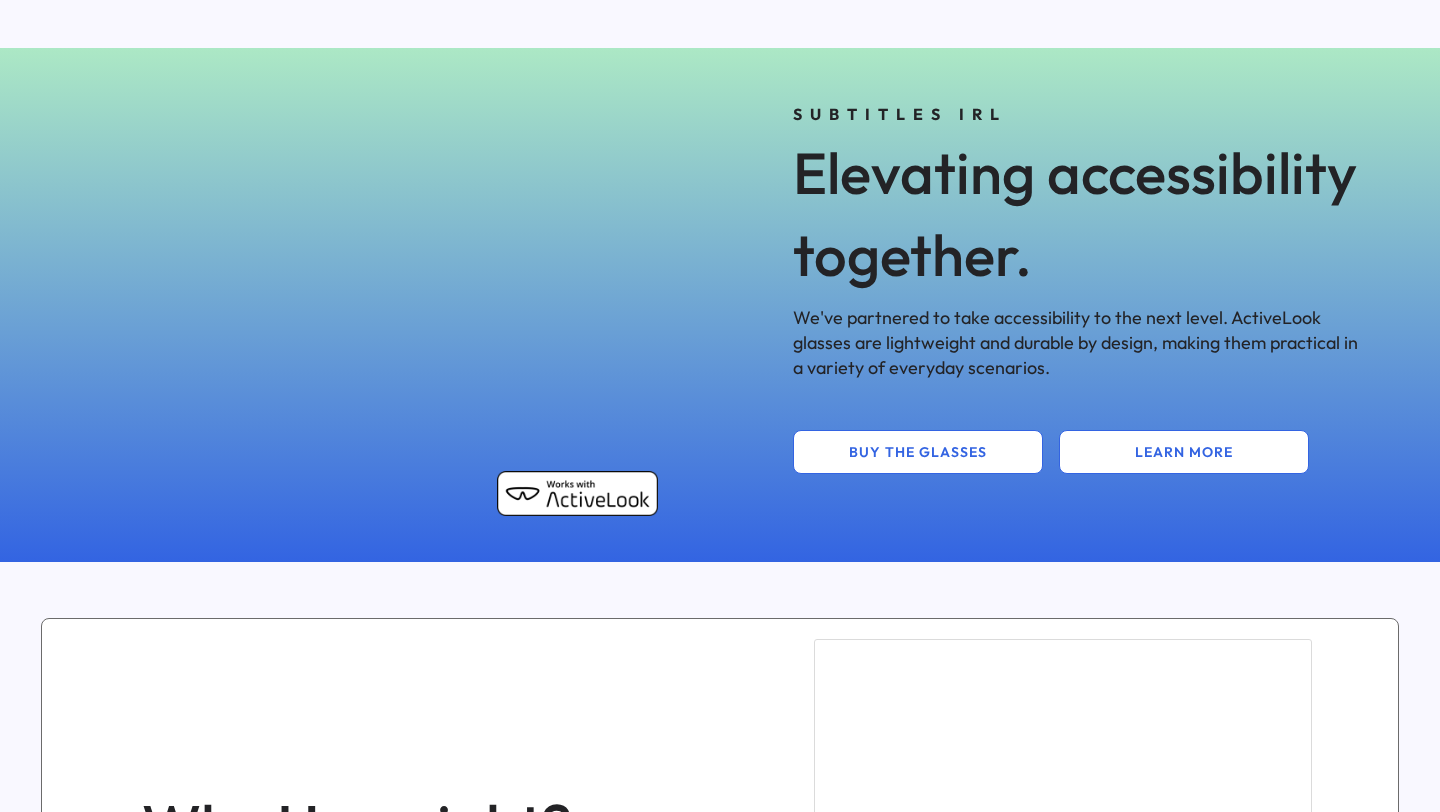 drag, startPoint x: 326, startPoint y: 306, endPoint x: 710, endPoint y: 242, distance: 389.2968 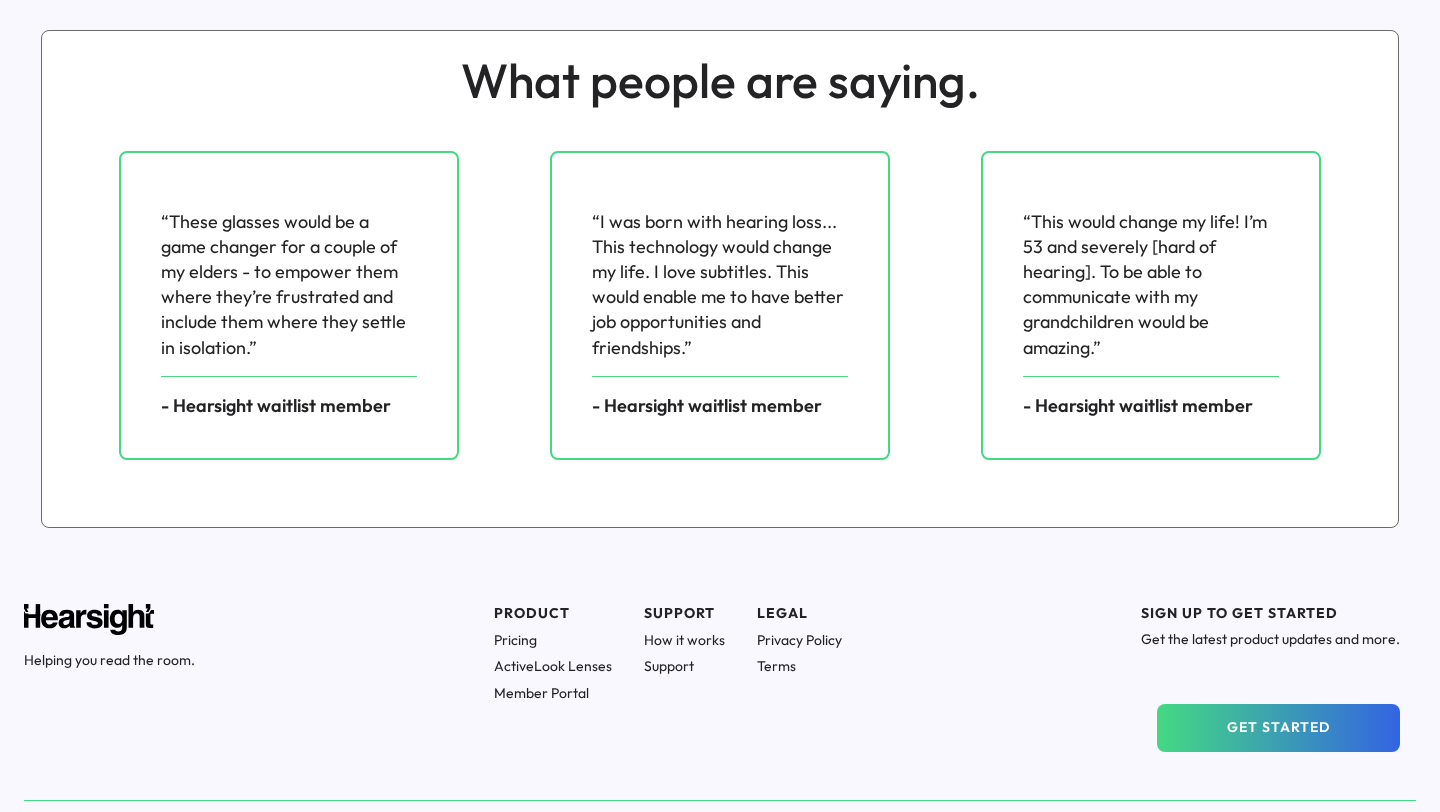 scroll, scrollTop: 2759, scrollLeft: 0, axis: vertical 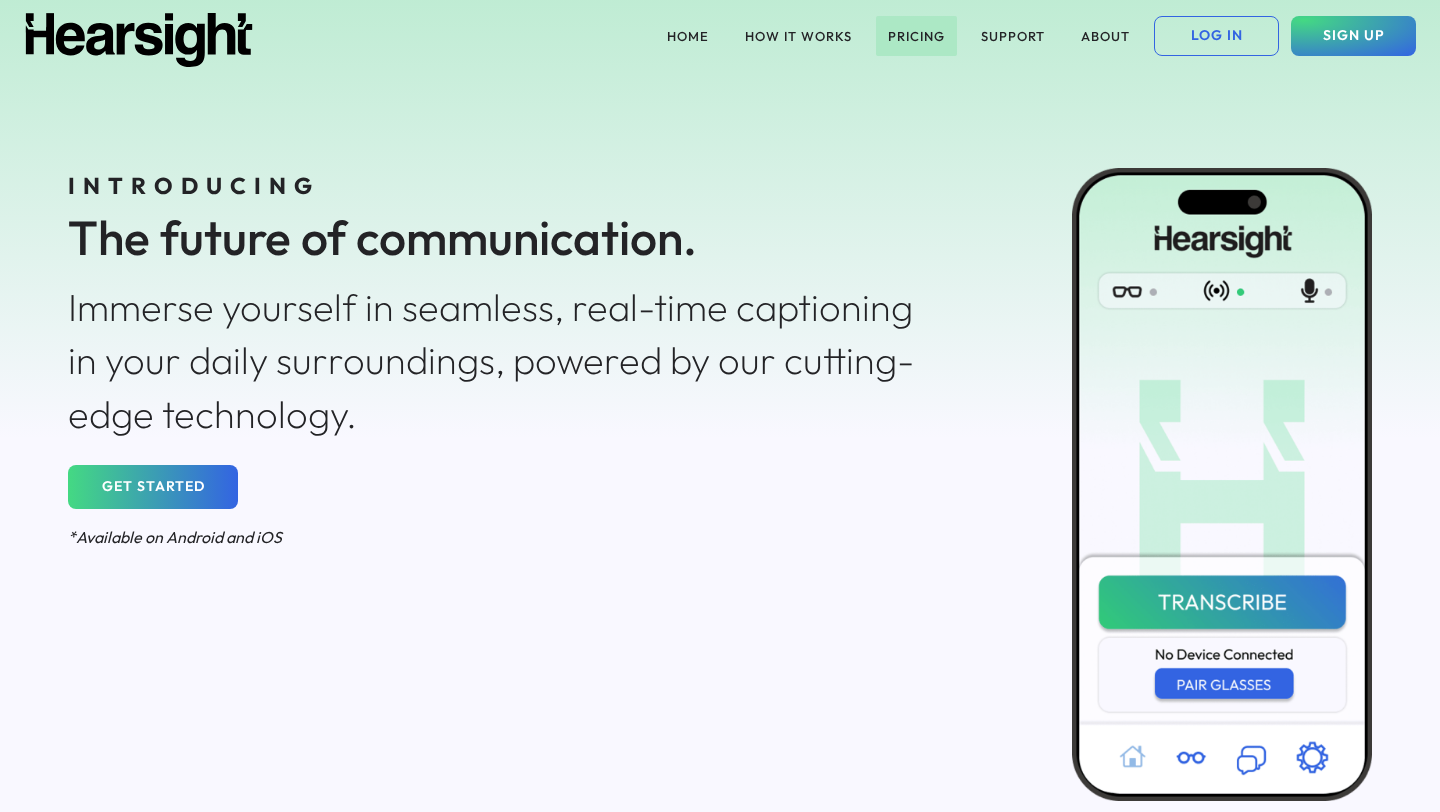 click on "PRICING" at bounding box center (916, 36) 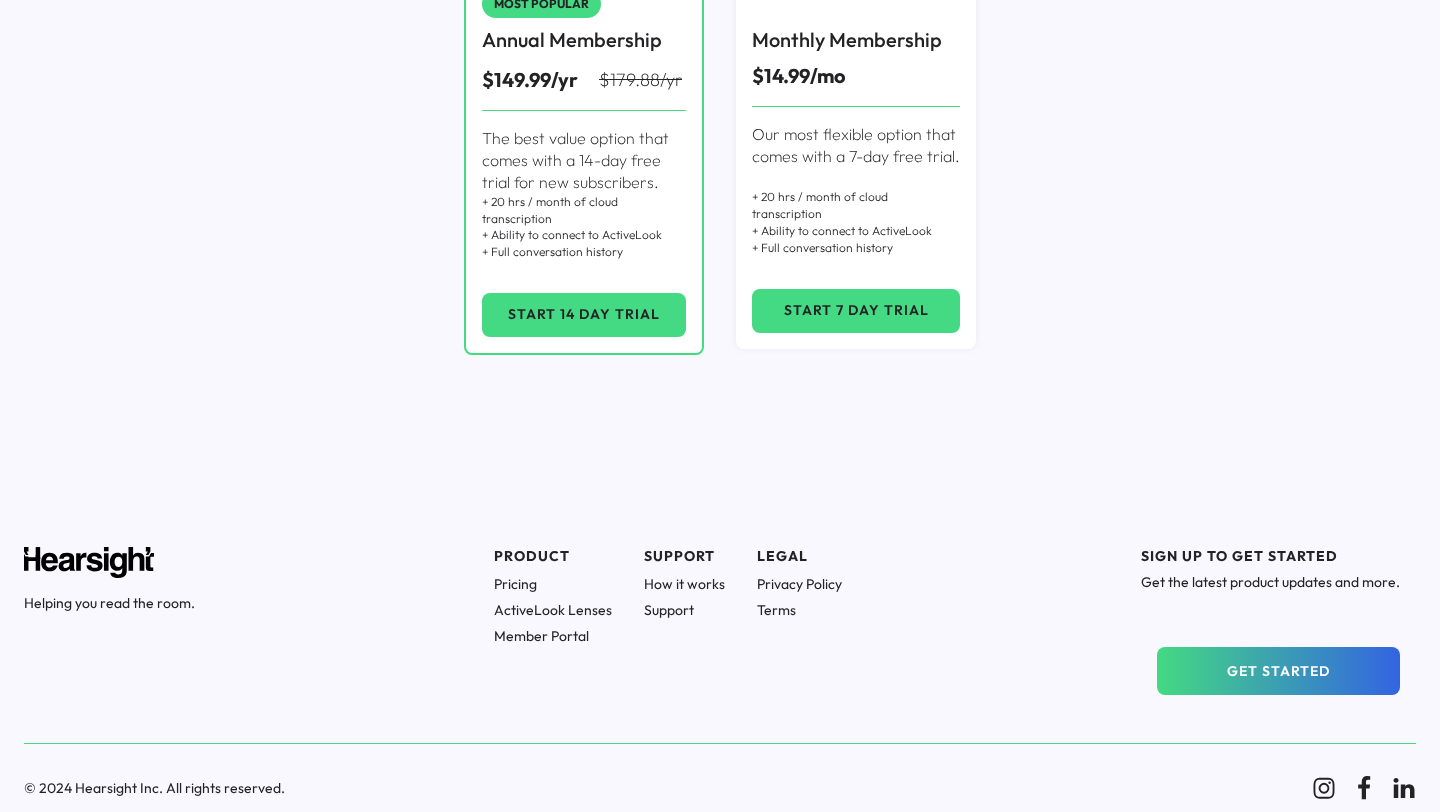 scroll, scrollTop: 0, scrollLeft: 0, axis: both 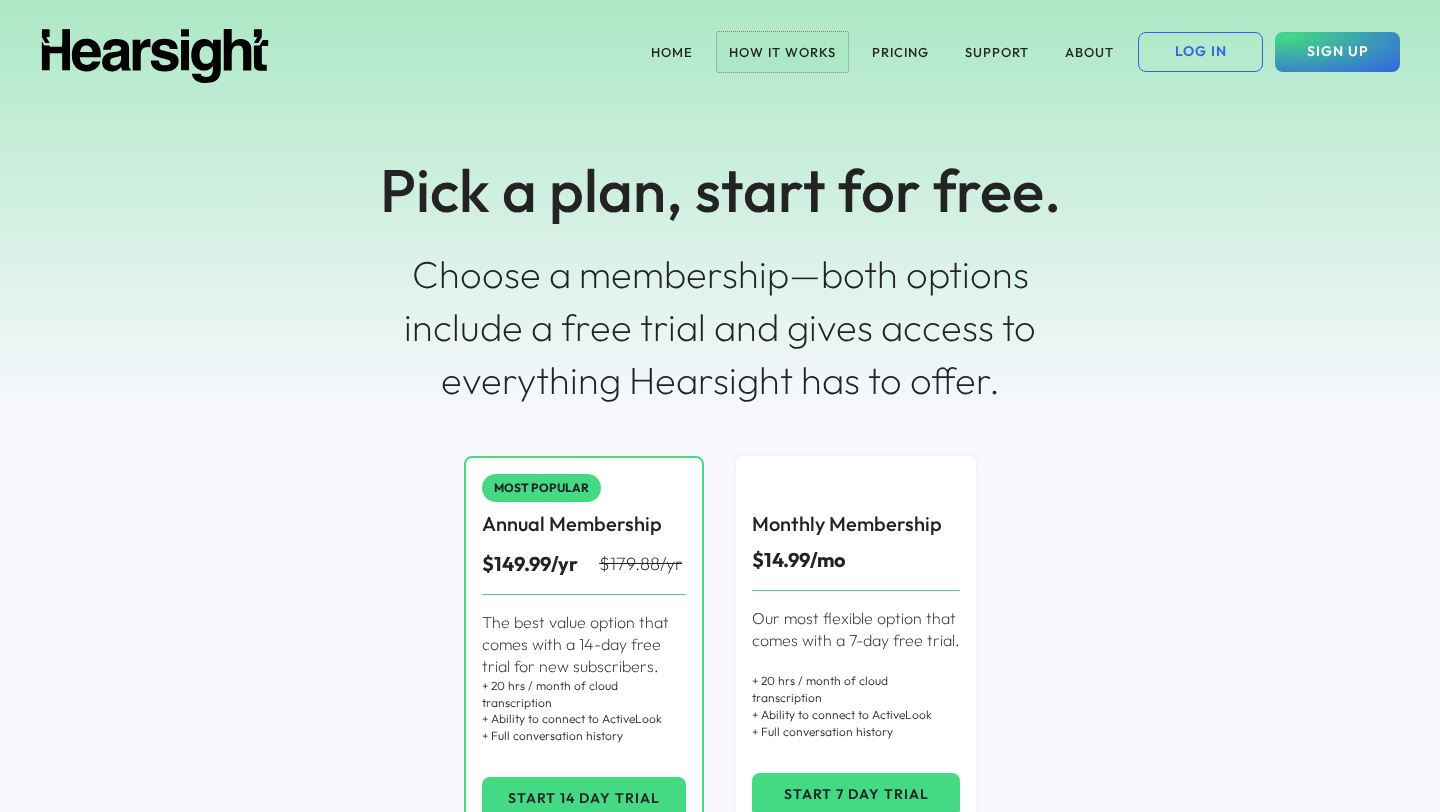 click on "HOW IT WORKS" at bounding box center [782, 52] 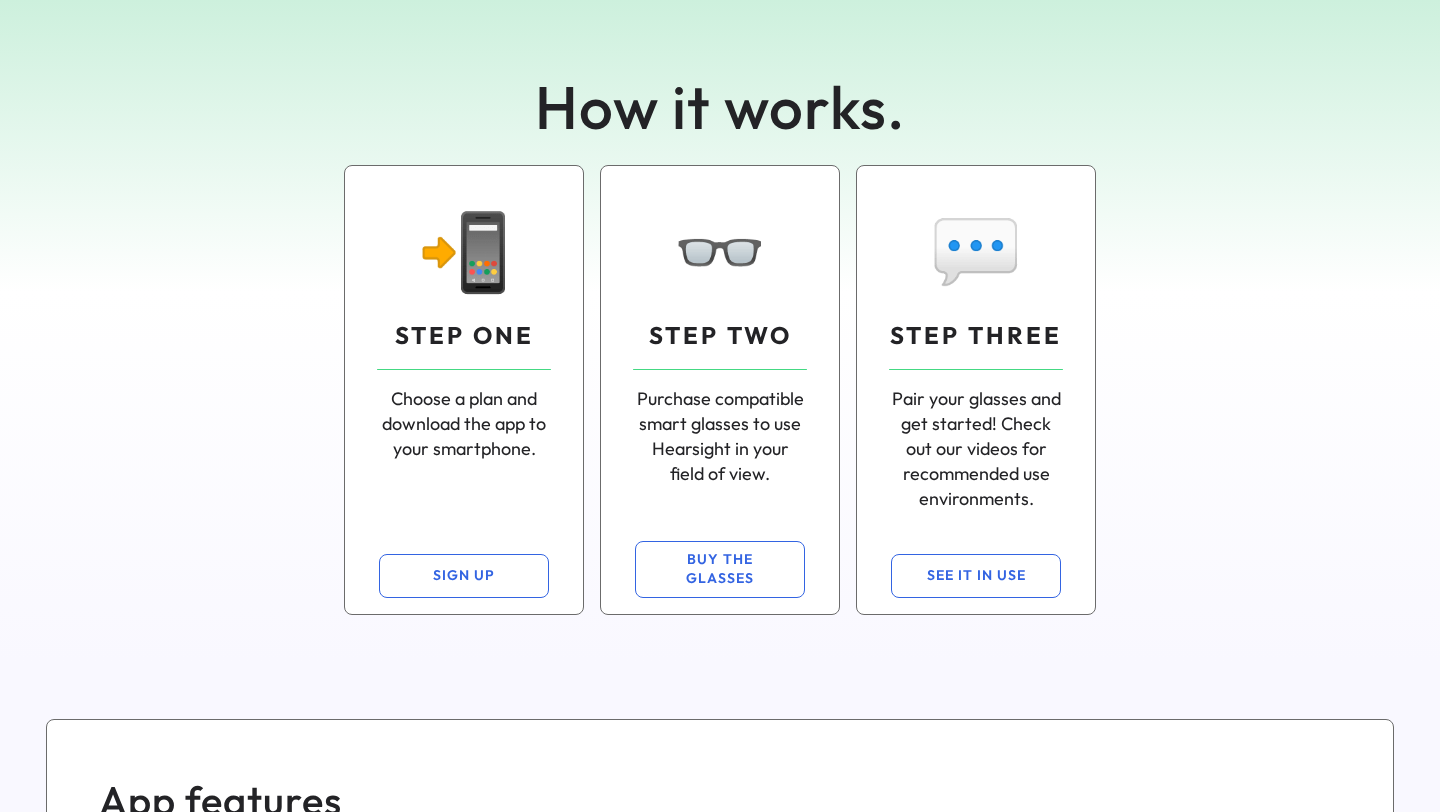 scroll, scrollTop: 98, scrollLeft: 0, axis: vertical 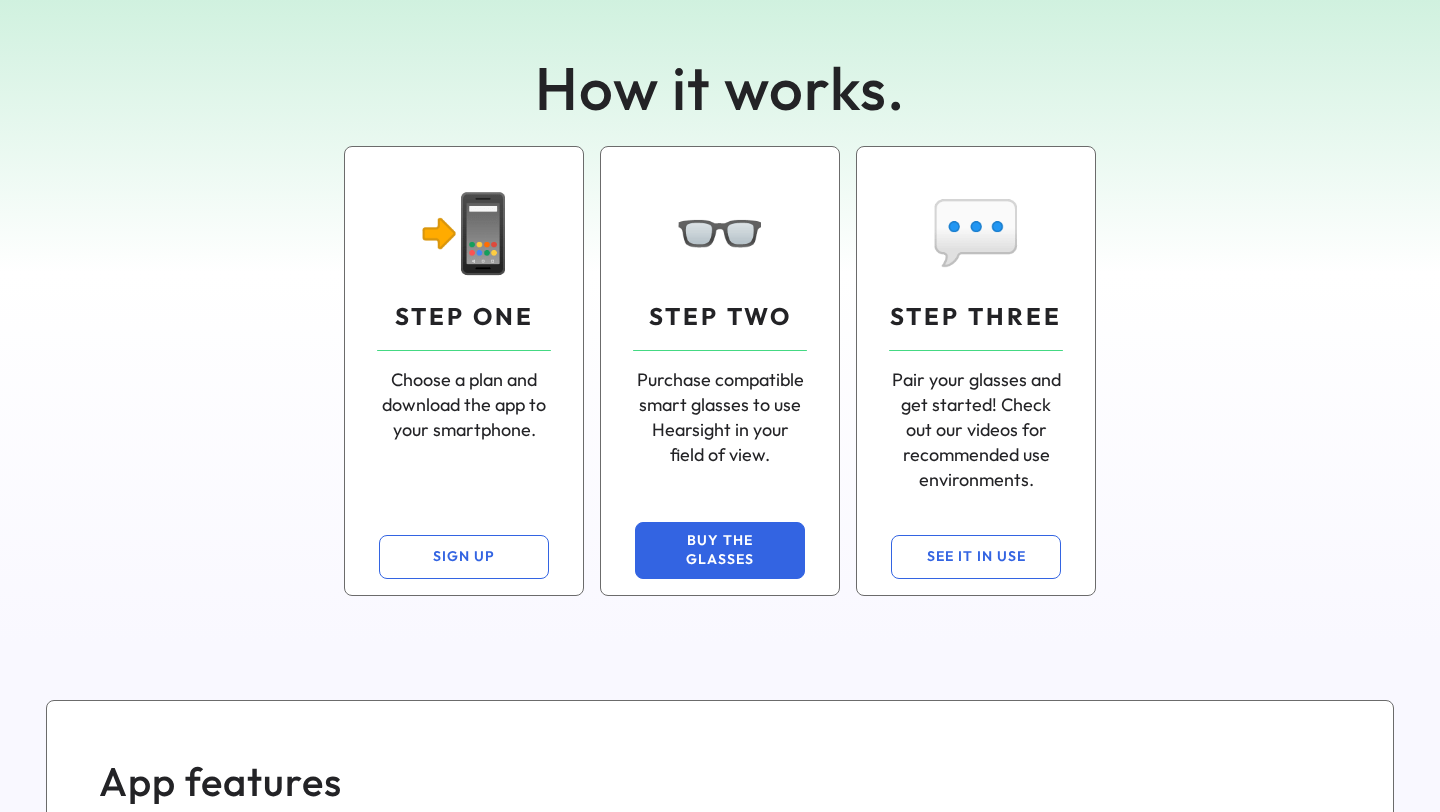 click on "BUY THE GLASSES" at bounding box center (720, 550) 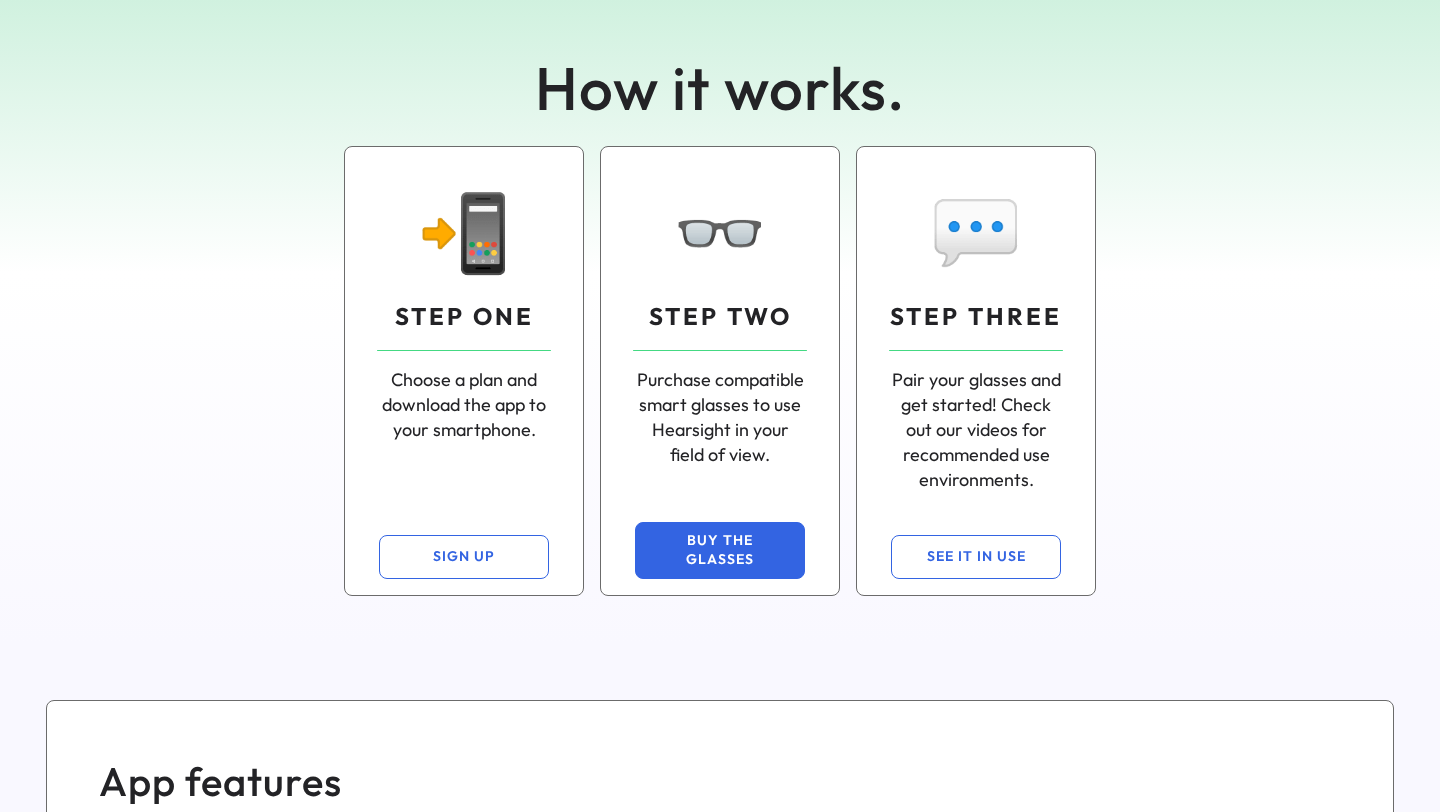 type 